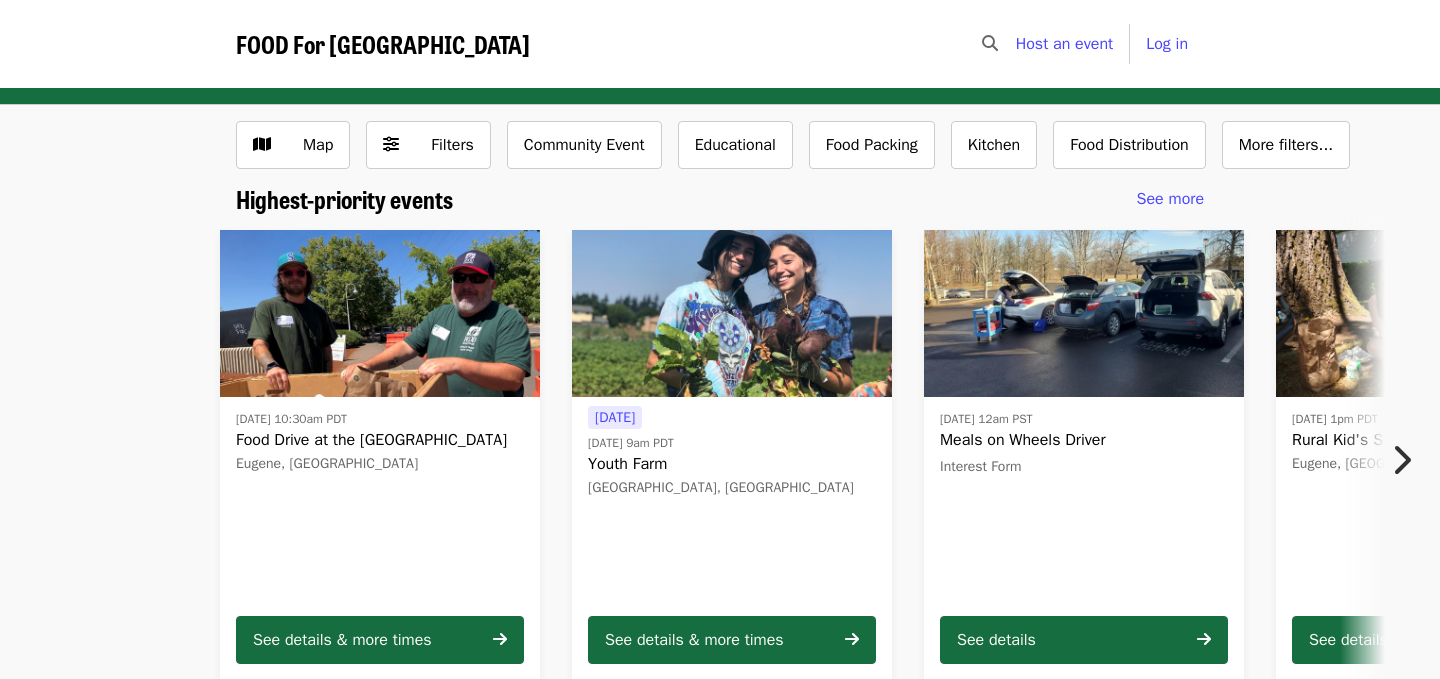 scroll, scrollTop: 0, scrollLeft: 0, axis: both 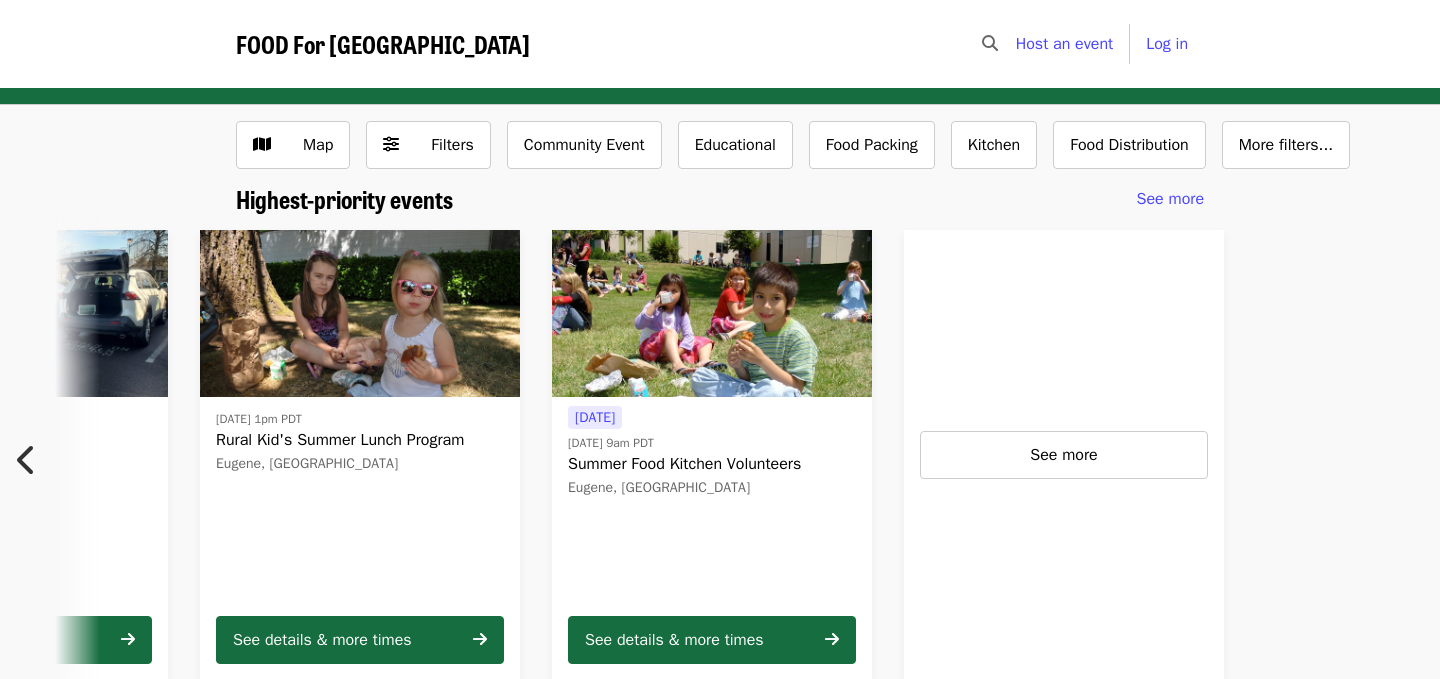 click at bounding box center (27, 460) 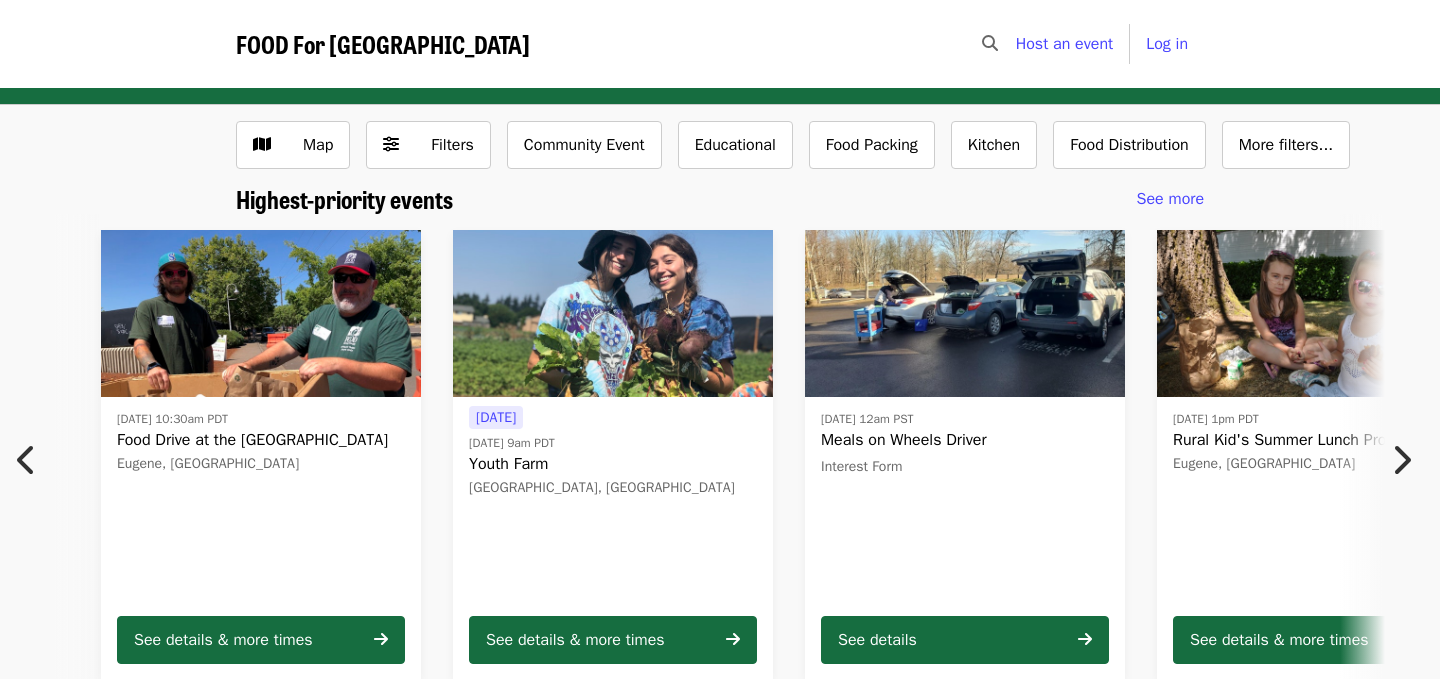 scroll, scrollTop: 0, scrollLeft: 20, axis: horizontal 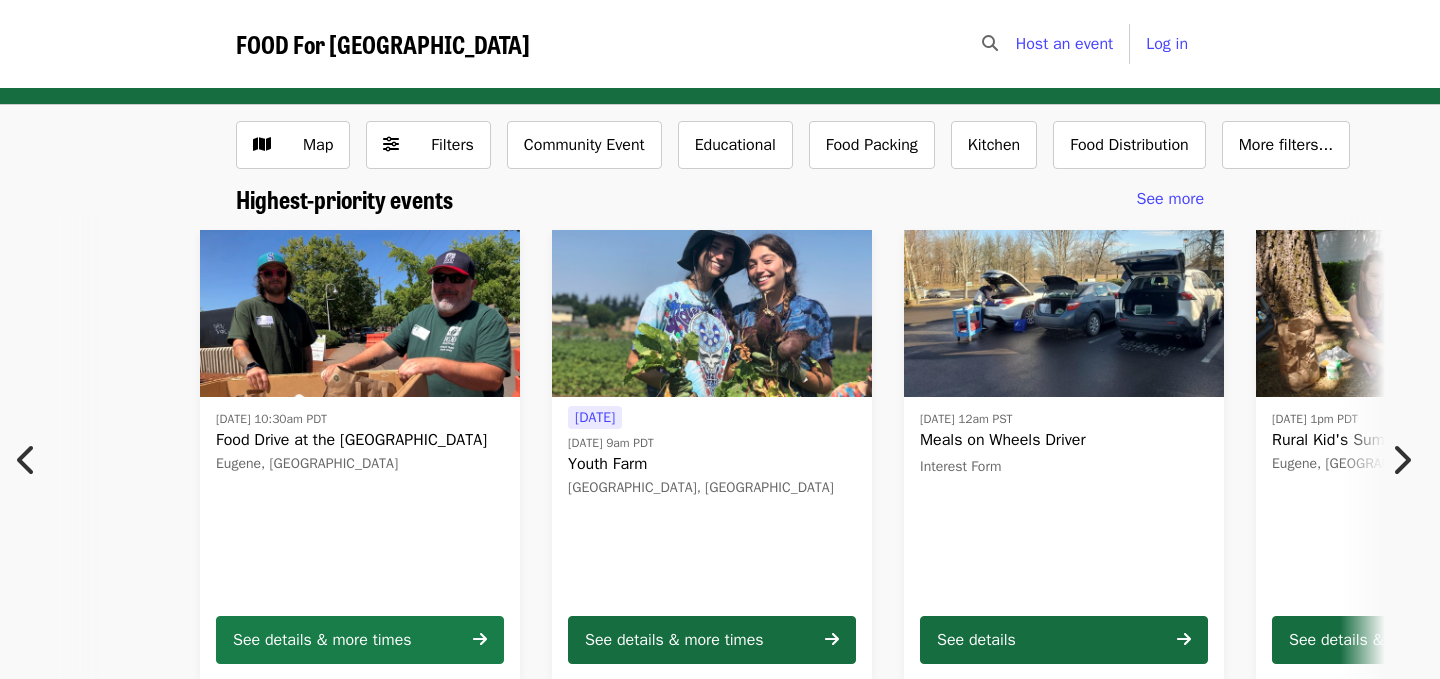 click on "See details & more times" at bounding box center [360, 640] 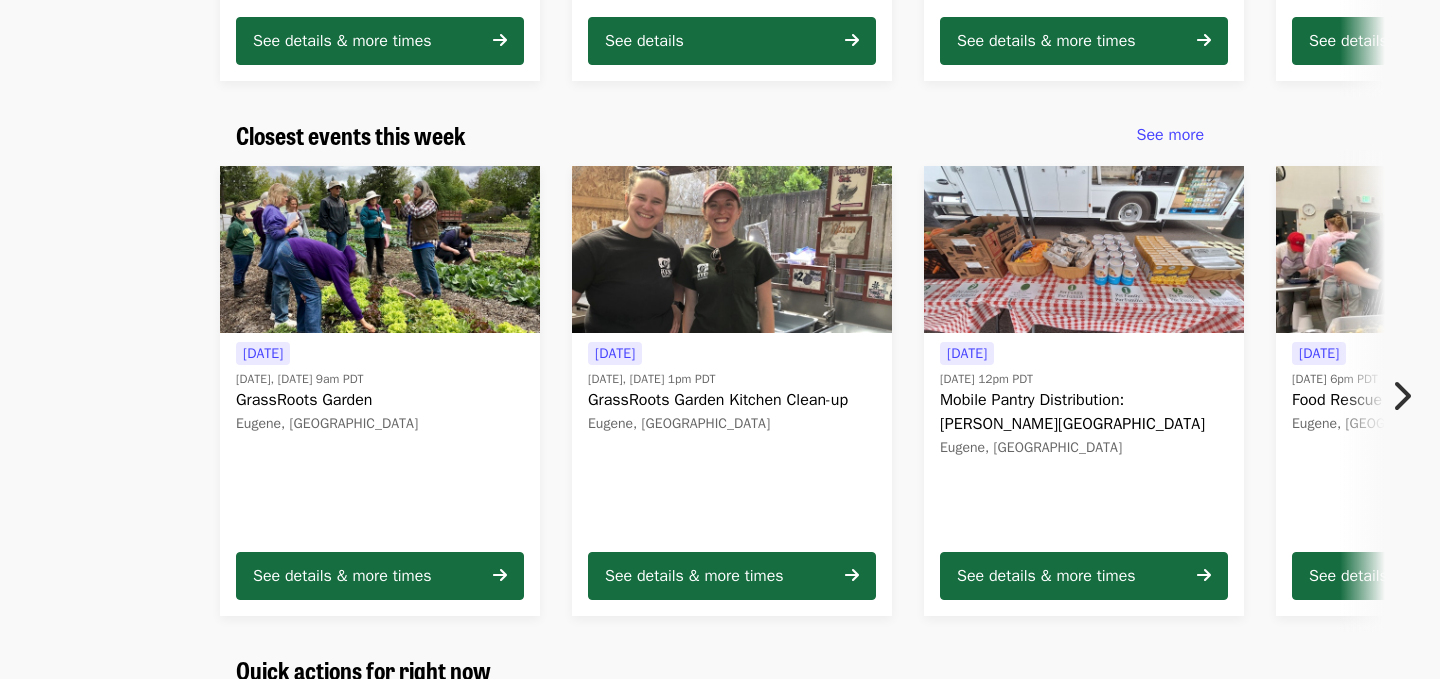 scroll, scrollTop: 2211, scrollLeft: 0, axis: vertical 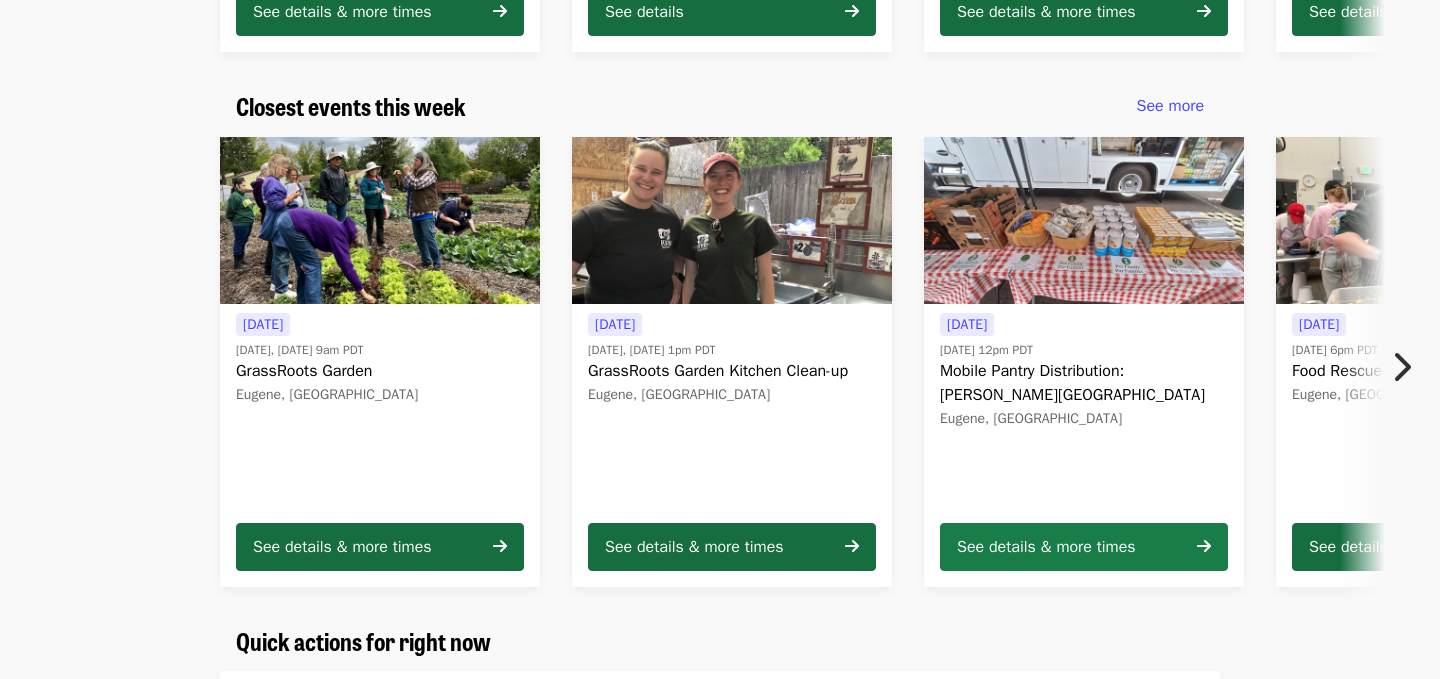 click on "See details & more times" at bounding box center [1046, 547] 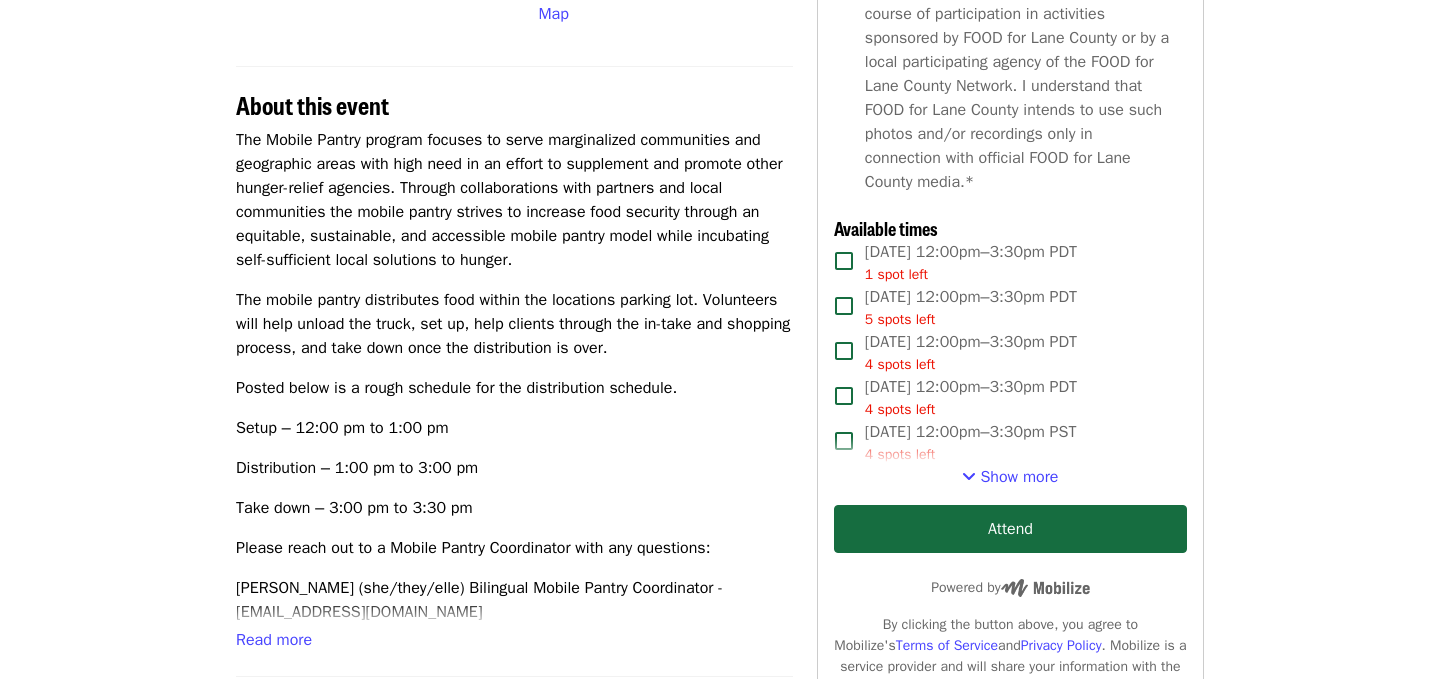 scroll, scrollTop: 628, scrollLeft: 0, axis: vertical 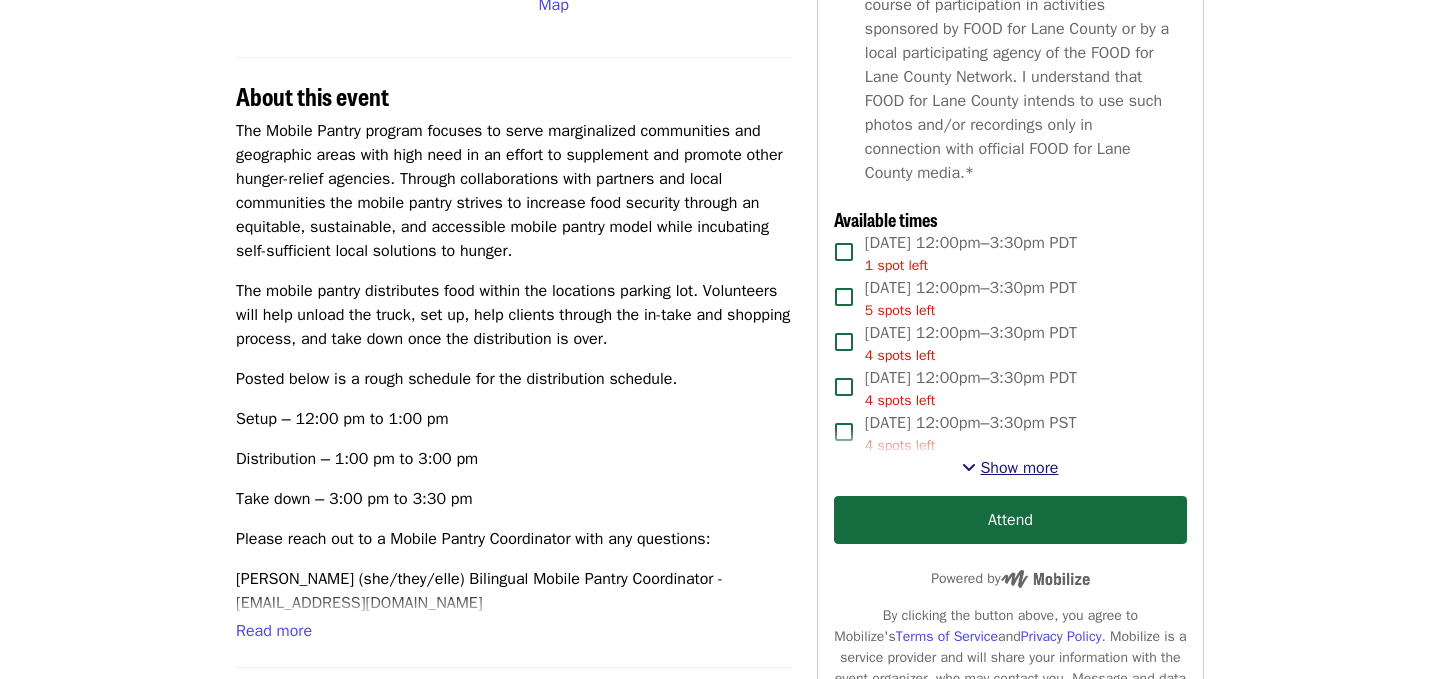 click on "Show more" at bounding box center (1019, 468) 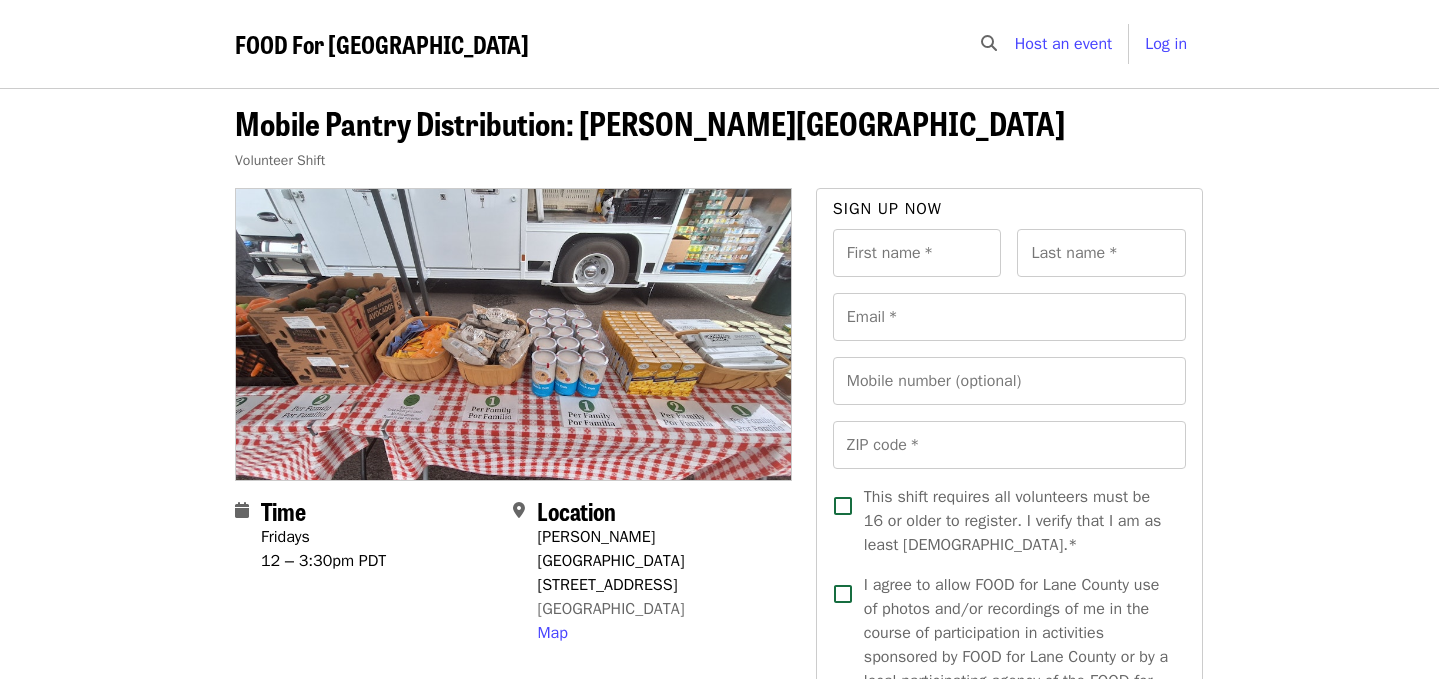 scroll, scrollTop: 0, scrollLeft: 3, axis: horizontal 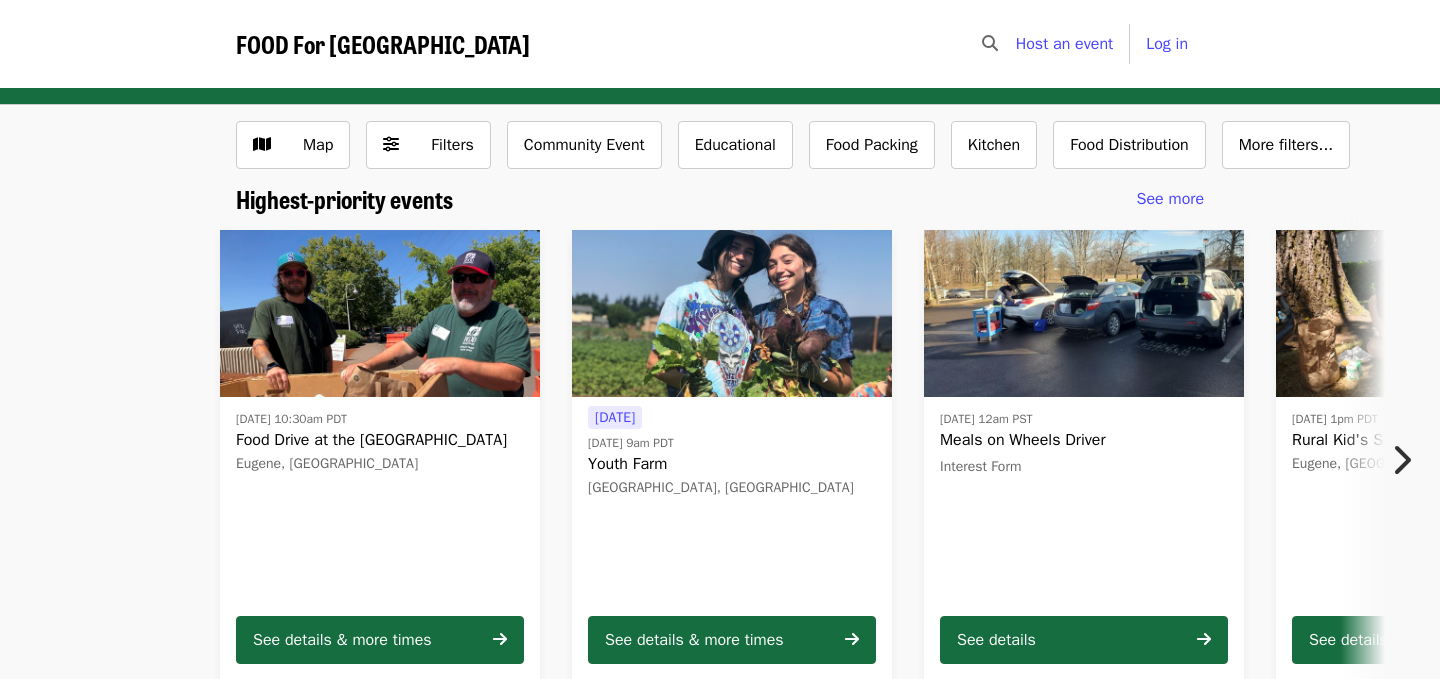 click at bounding box center (1401, 460) 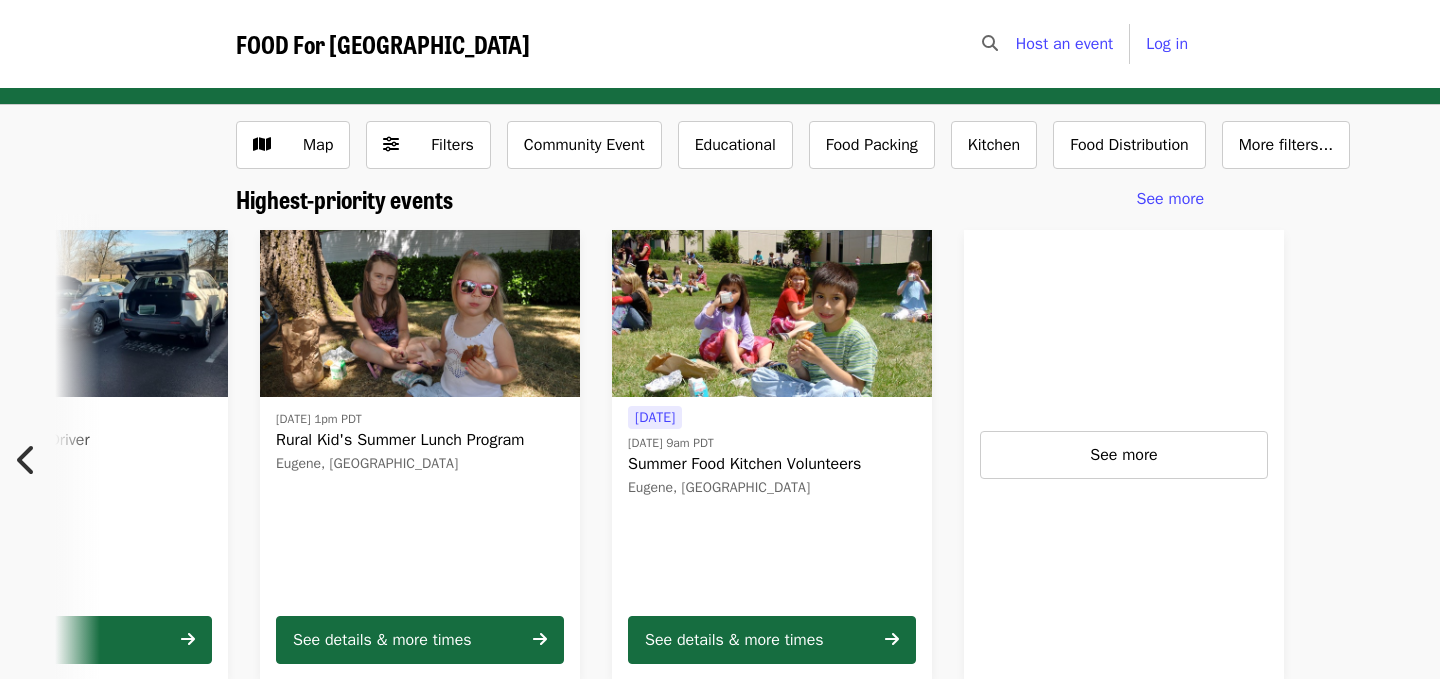 scroll, scrollTop: 0, scrollLeft: 1076, axis: horizontal 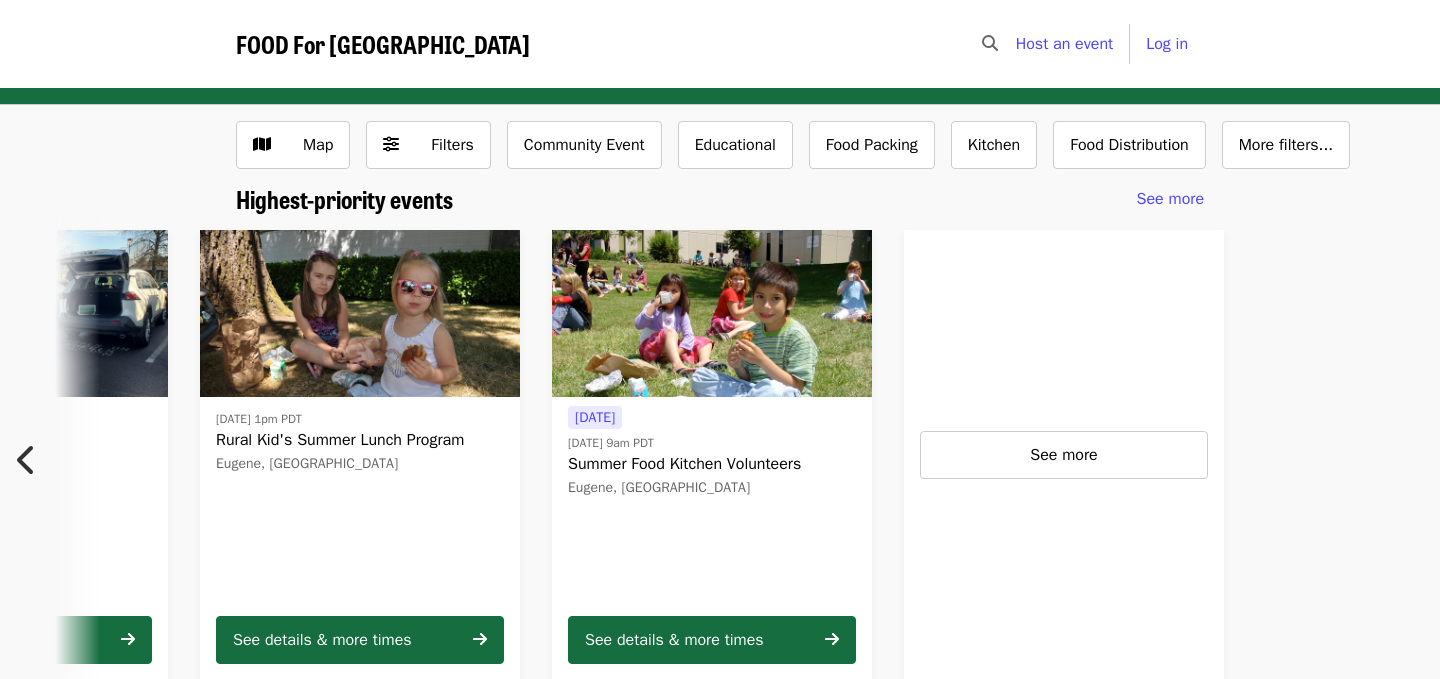 click at bounding box center (1456, 455) 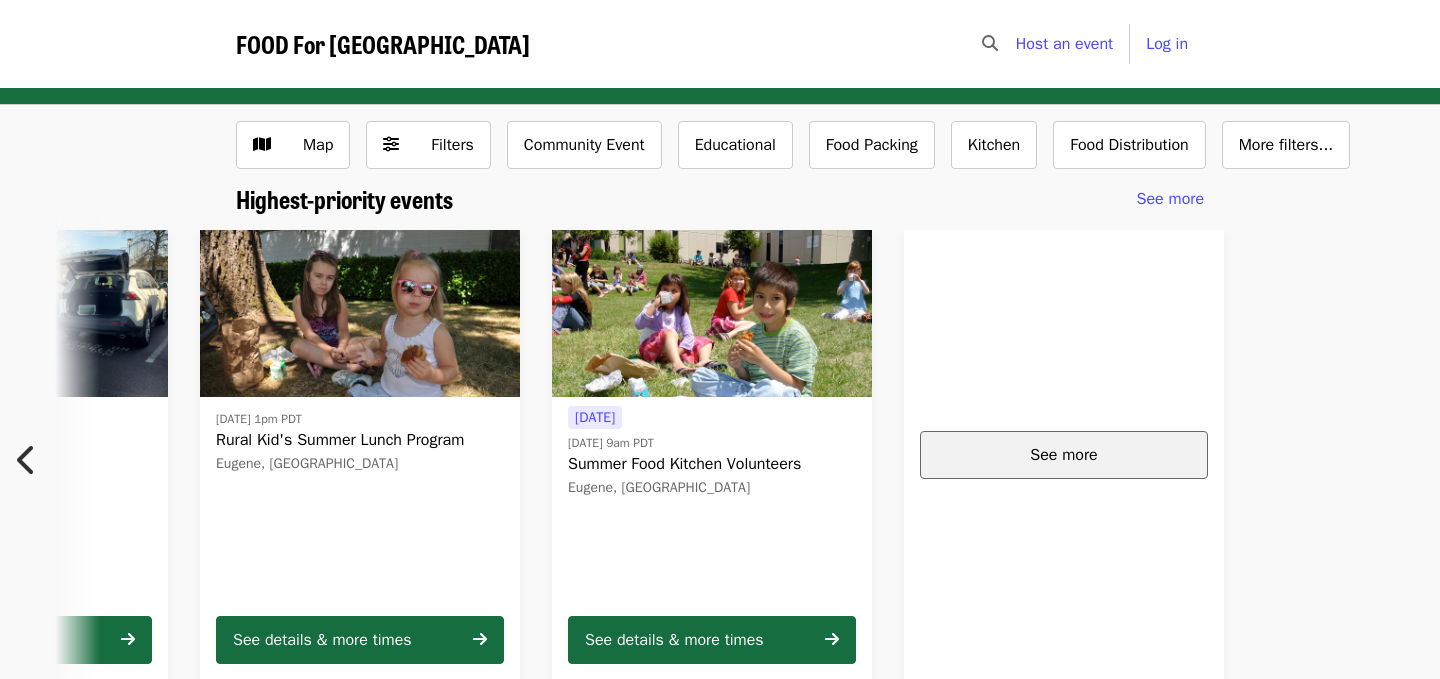 click on "See more" at bounding box center (1064, 455) 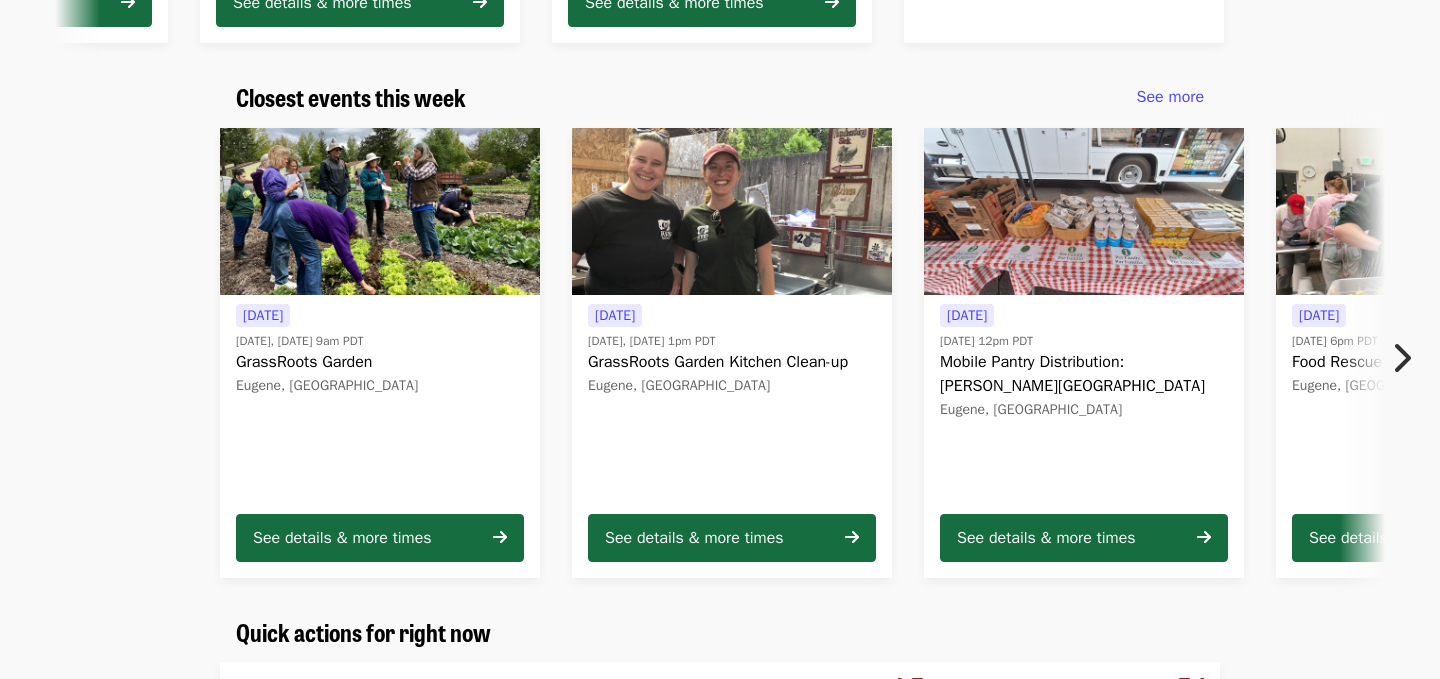scroll, scrollTop: 642, scrollLeft: 0, axis: vertical 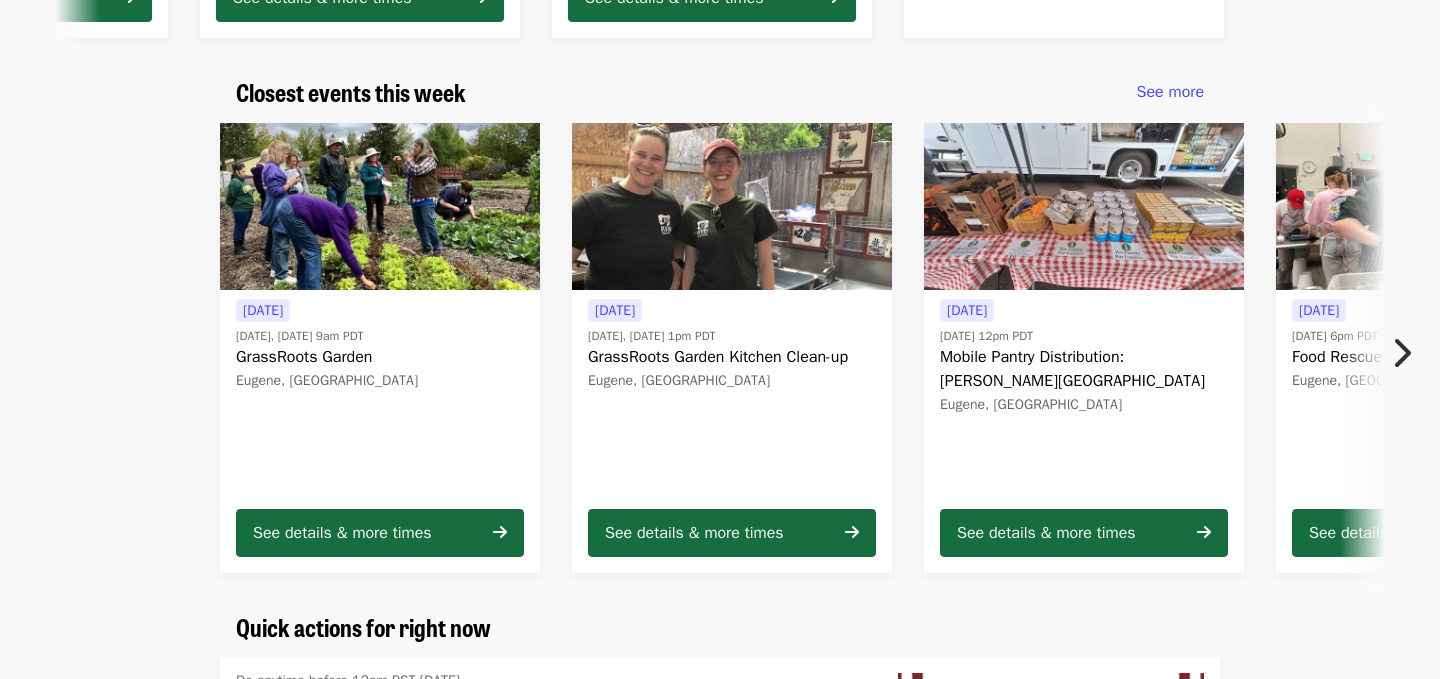 click at bounding box center [1401, 353] 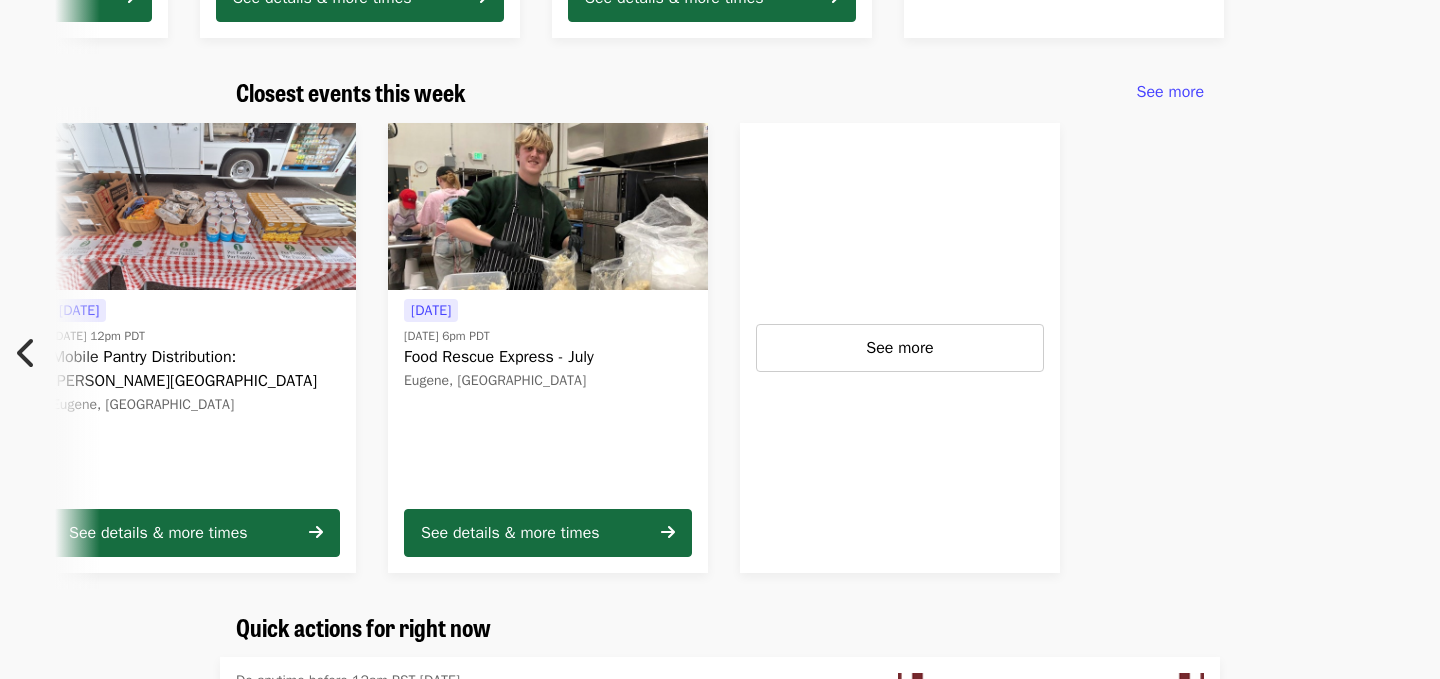 click at bounding box center [27, 353] 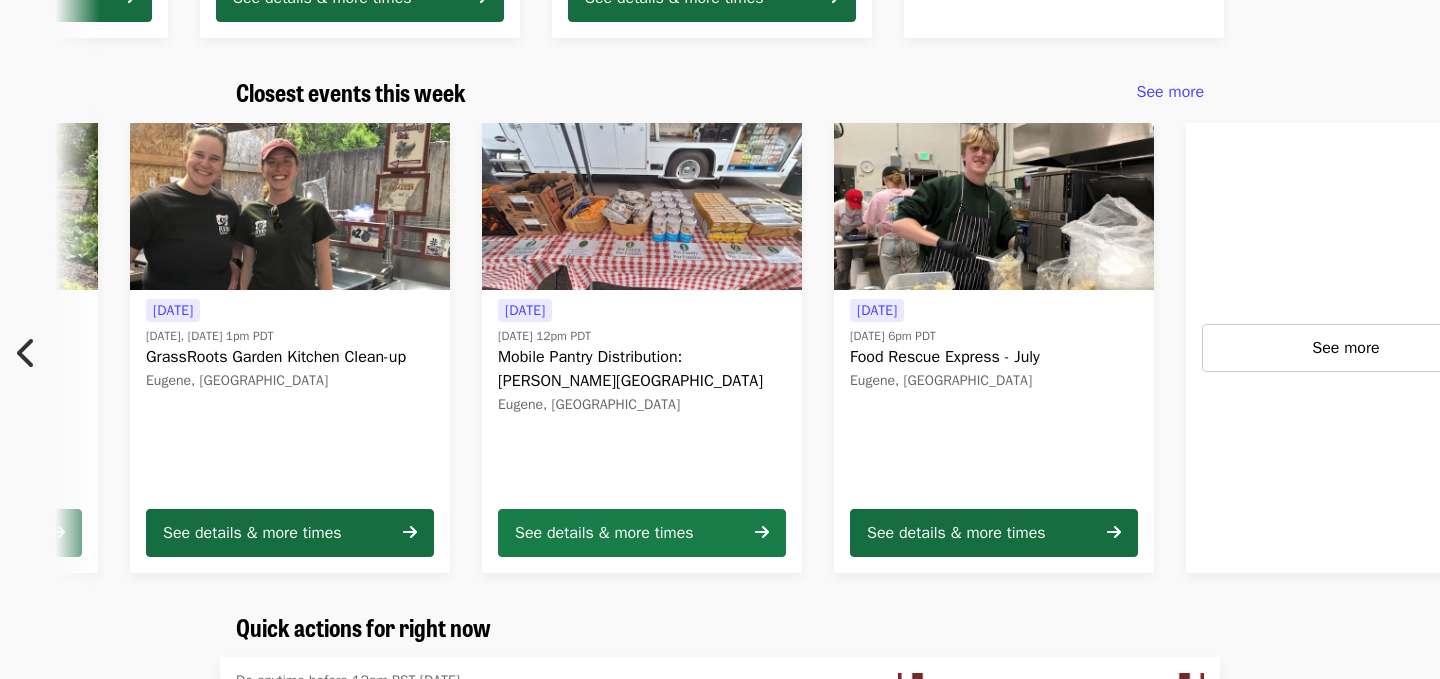 scroll, scrollTop: 0, scrollLeft: 205, axis: horizontal 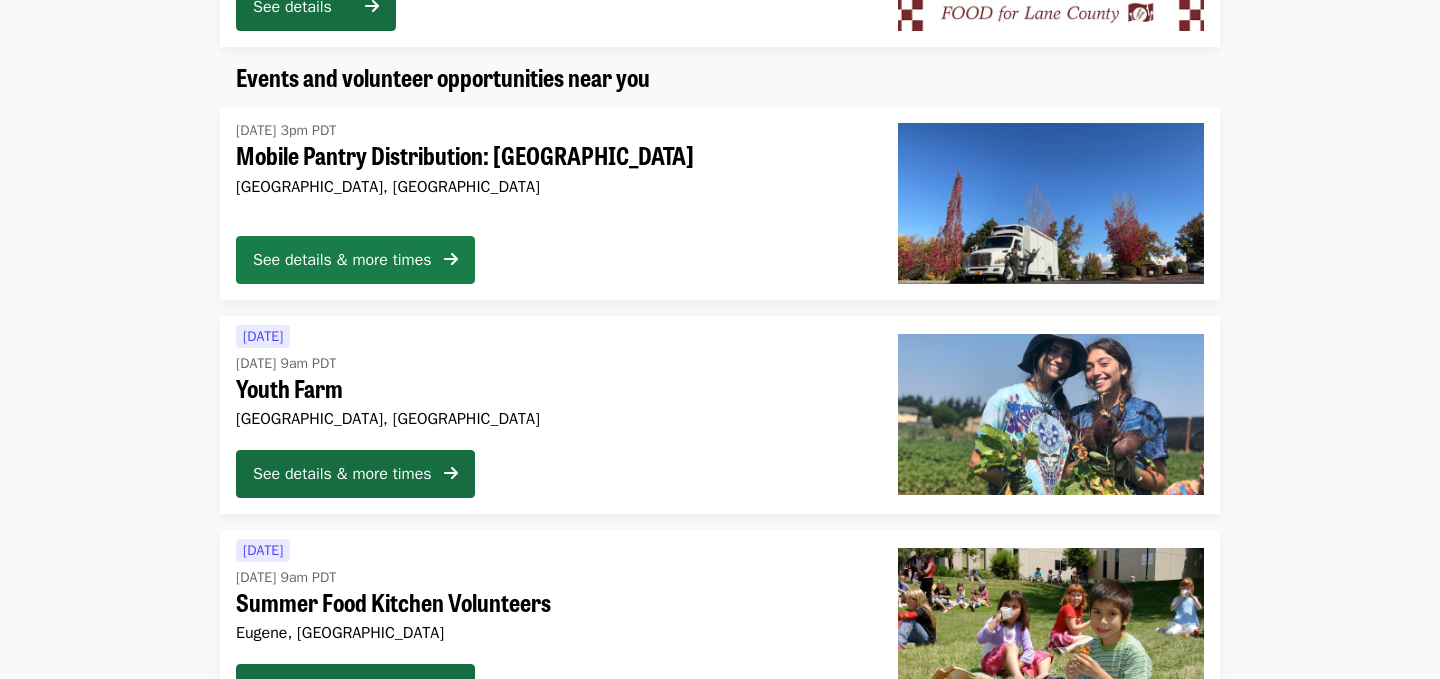 click on "See details & more times" at bounding box center (342, 260) 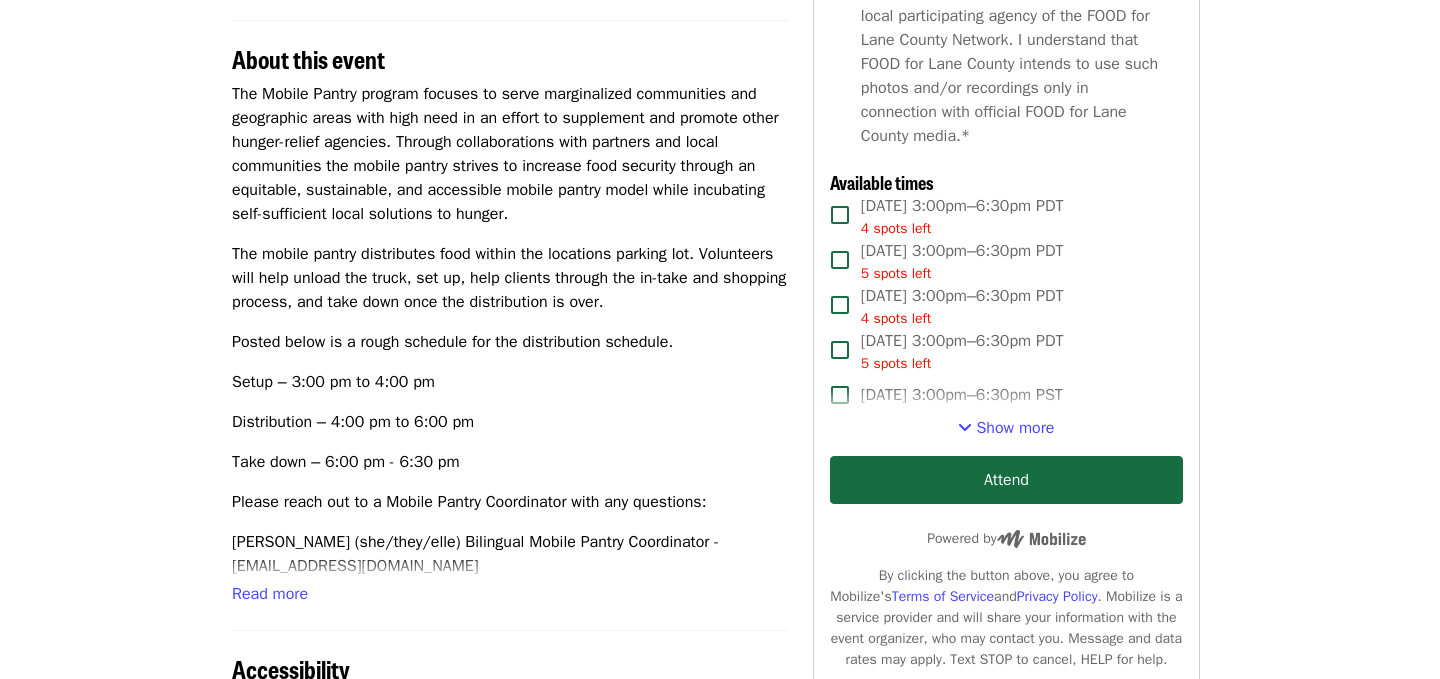 scroll, scrollTop: 680, scrollLeft: 4, axis: both 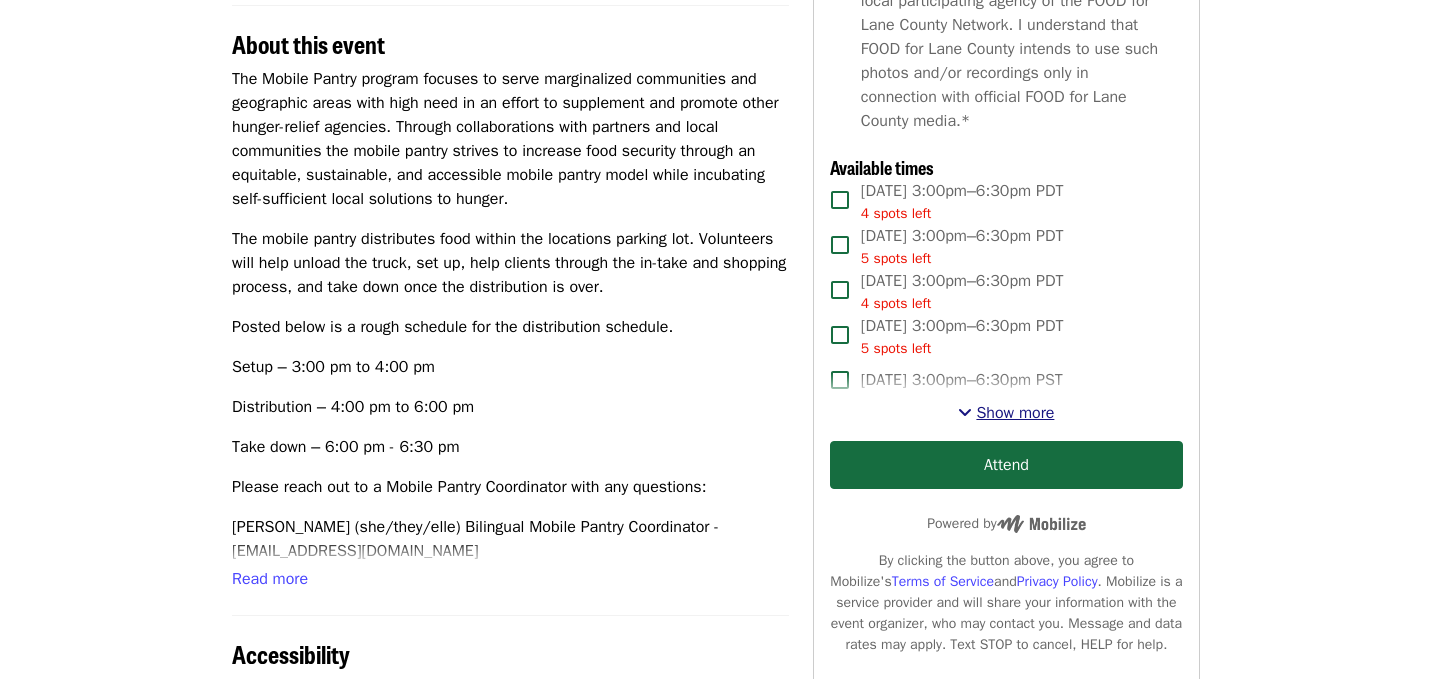 click on "Show more" at bounding box center [1015, 413] 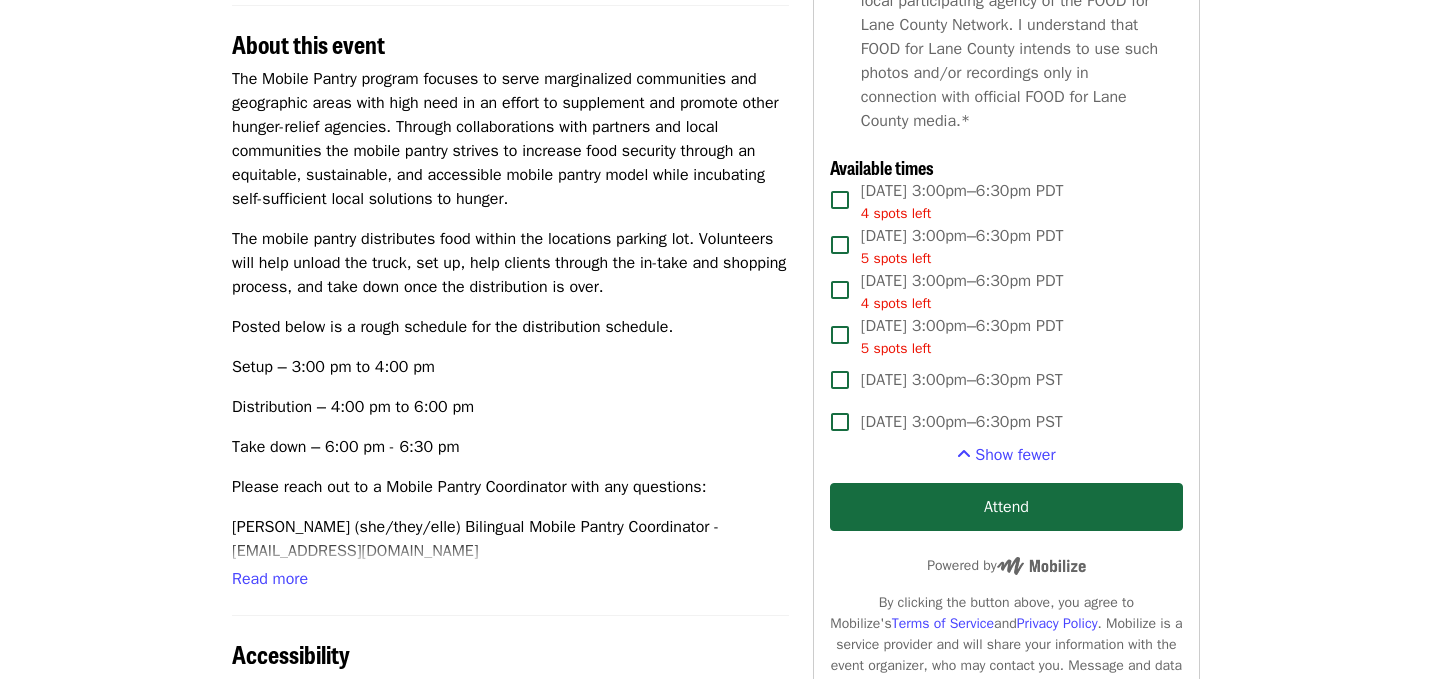 click on "Distribution – 4:00 pm to 6:00 pm" at bounding box center [510, 407] 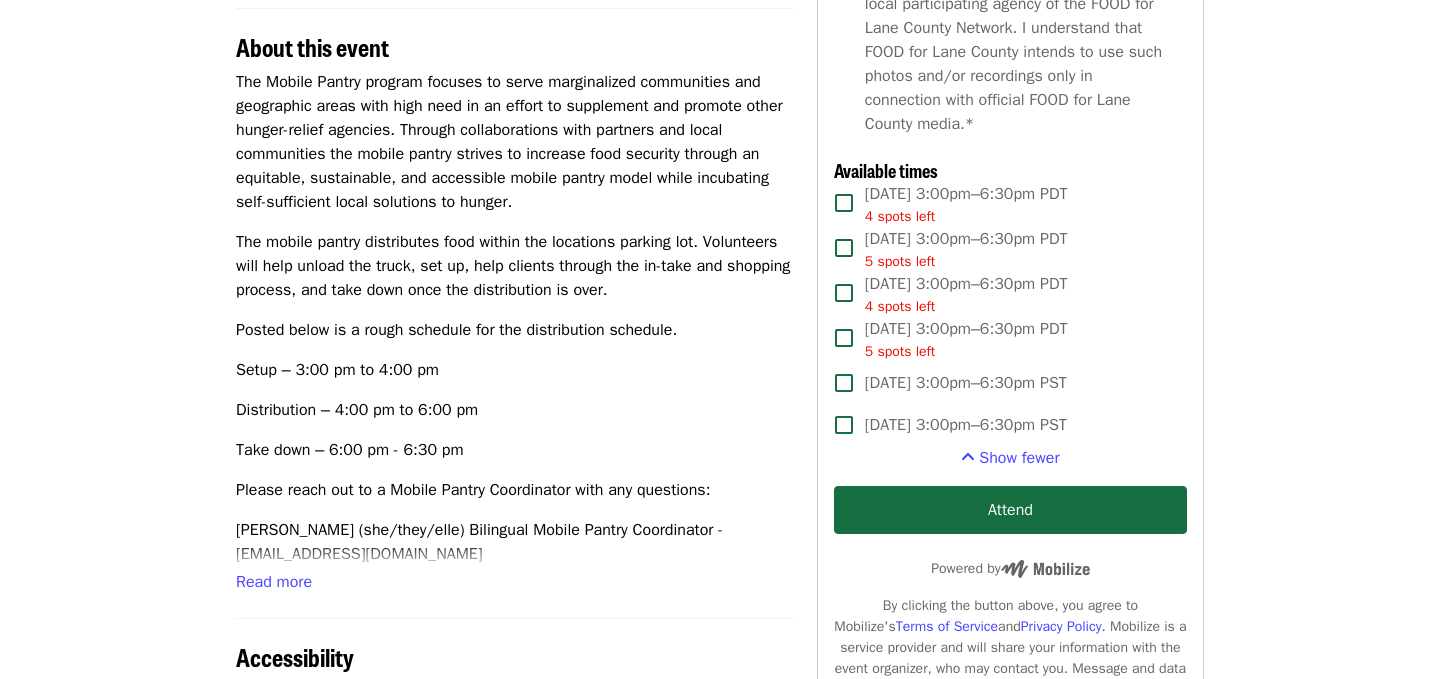 scroll, scrollTop: 680, scrollLeft: 0, axis: vertical 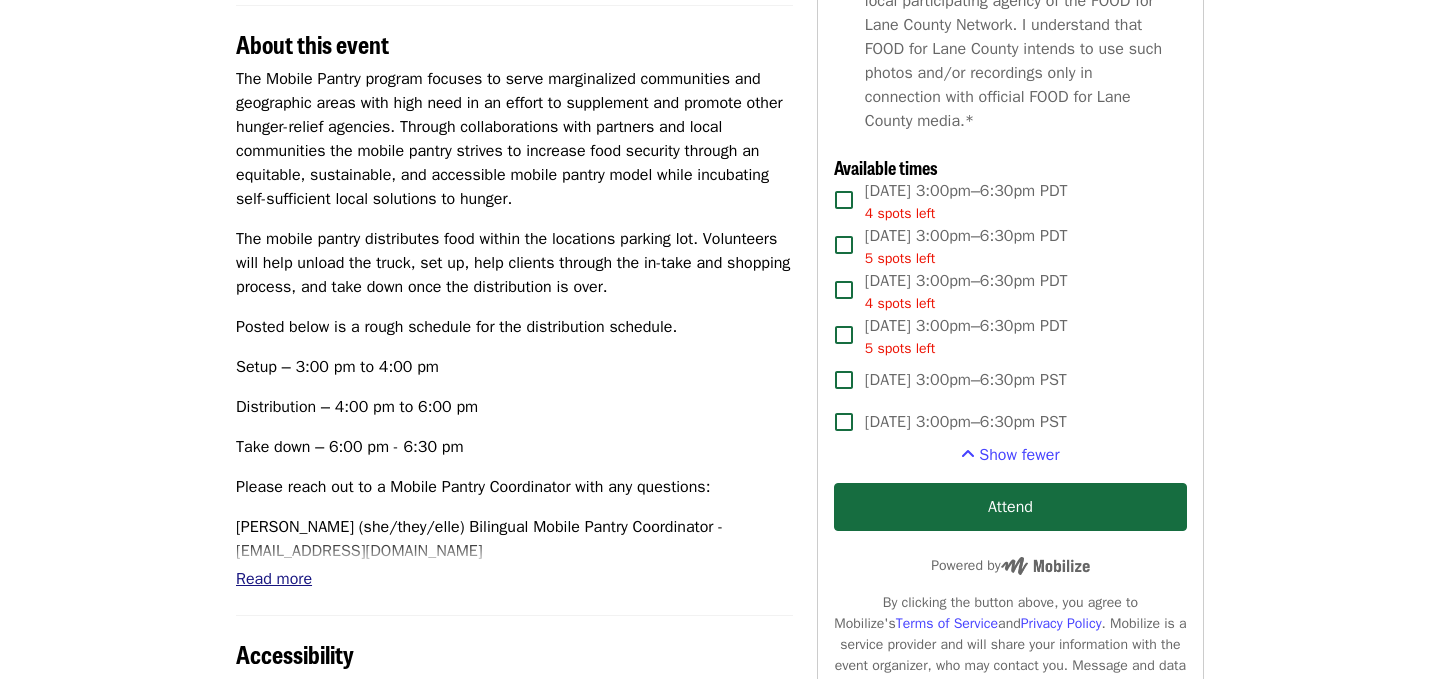 click on "Read more" at bounding box center (274, 579) 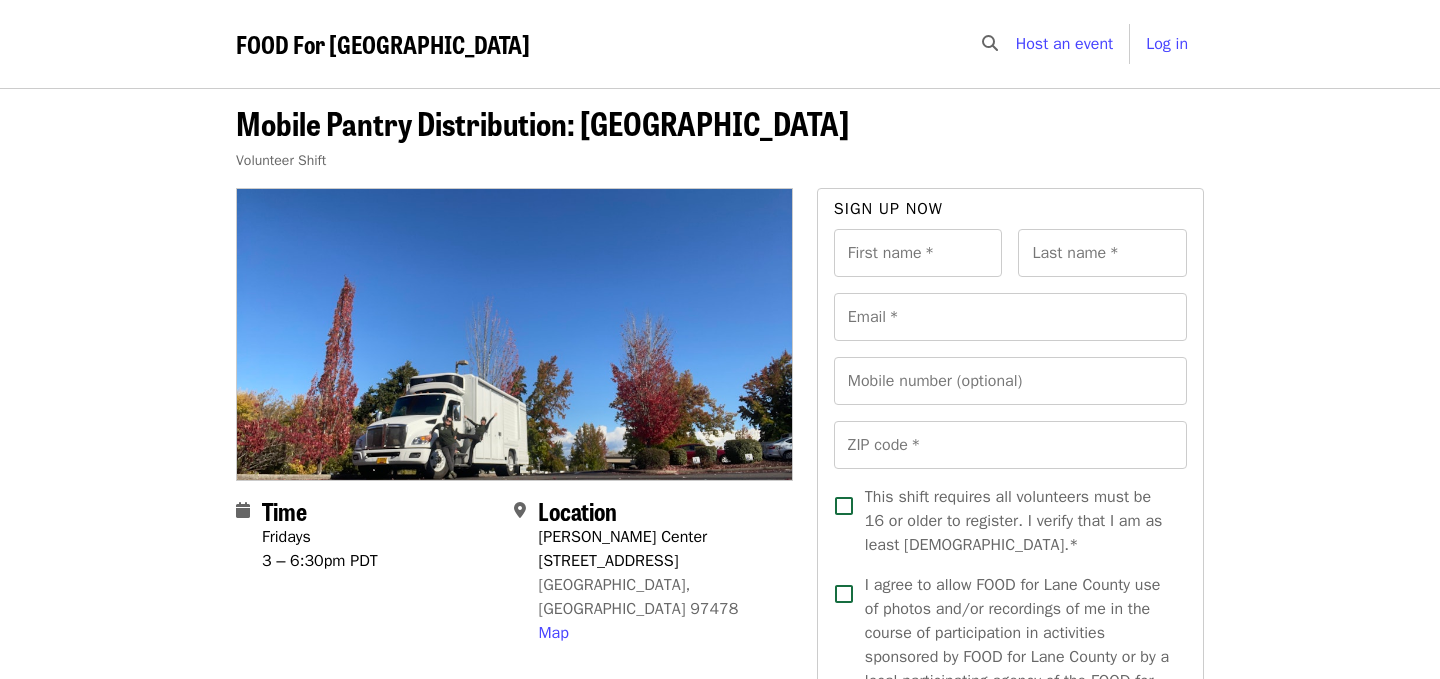 scroll, scrollTop: 1, scrollLeft: 0, axis: vertical 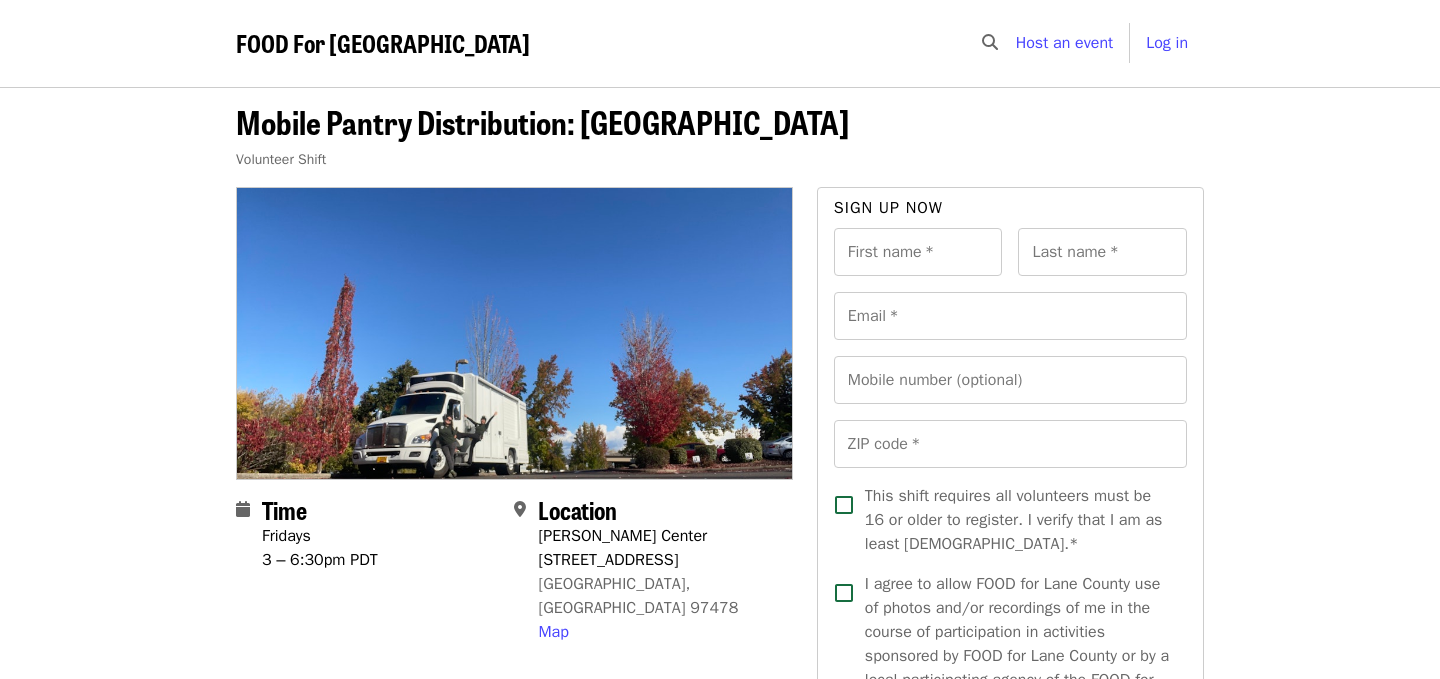 click on "Mobile Pantry Distribution: Springfield Volunteer Shift Time Fridays 3 – 6:30pm PDT Location Bob Keefer Center 250 S 32nd St Springfield, OR 97478 Map About this event The Mobile Pantry program focuses to serve marginalized communities and geographic areas with high need in an effort to supplement and promote other hunger-relief agencies. Through collaborations with partners and local communities the mobile pantry strives to increase food security through an equitable, sustainable, and accessible mobile pantry model while incubating self-sufficient local solutions to hunger.
The mobile pantry distributes food within the locations parking lot. Volunteers will help unload the truck, set up, help clients through the in-take and shopping process, and take down once the distribution is over.
Posted below is a rough schedule for the distribution schedule.
Setup – 3:00 pm to 4:00 pm
Distribution – 4:00 pm to 6:00 pm
Take down – 6:00 pm - 6:30 pm
Configuración – 3:00 pm a 4:00 pm" at bounding box center (720, 1437) 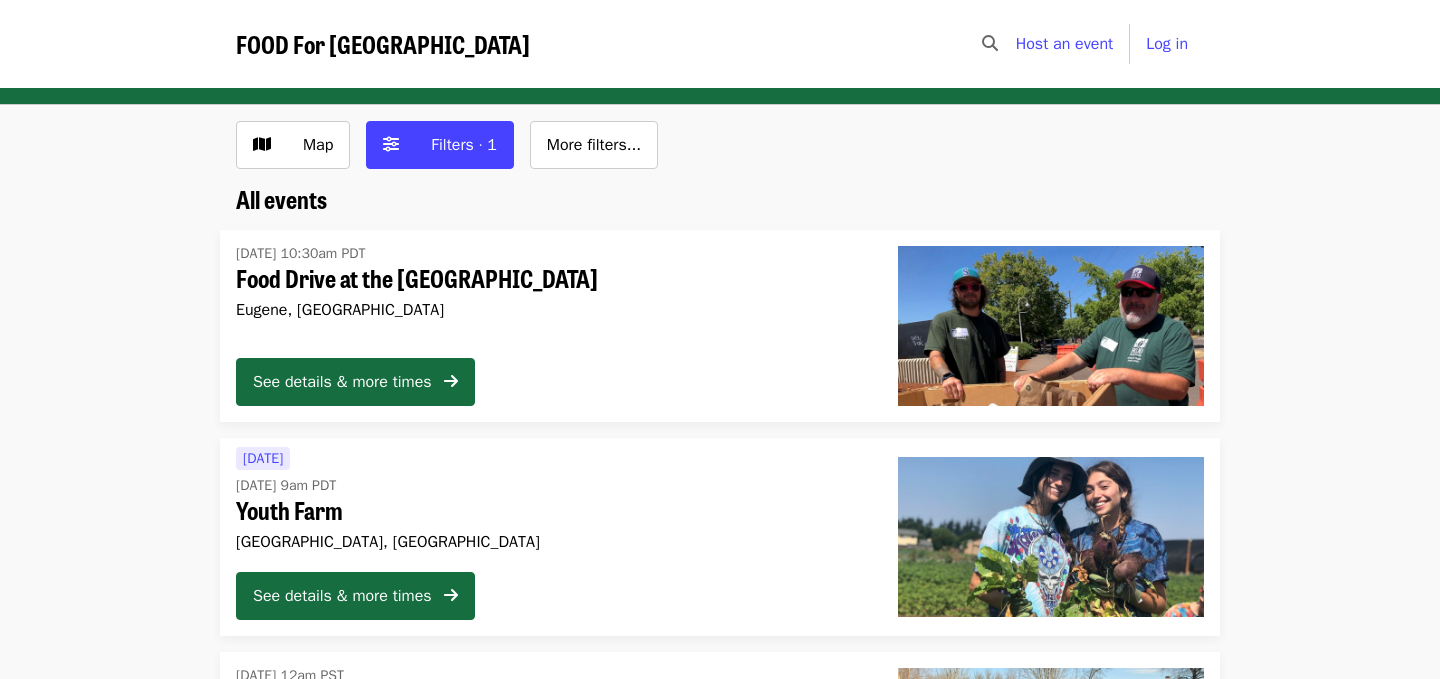 scroll, scrollTop: 0, scrollLeft: 0, axis: both 